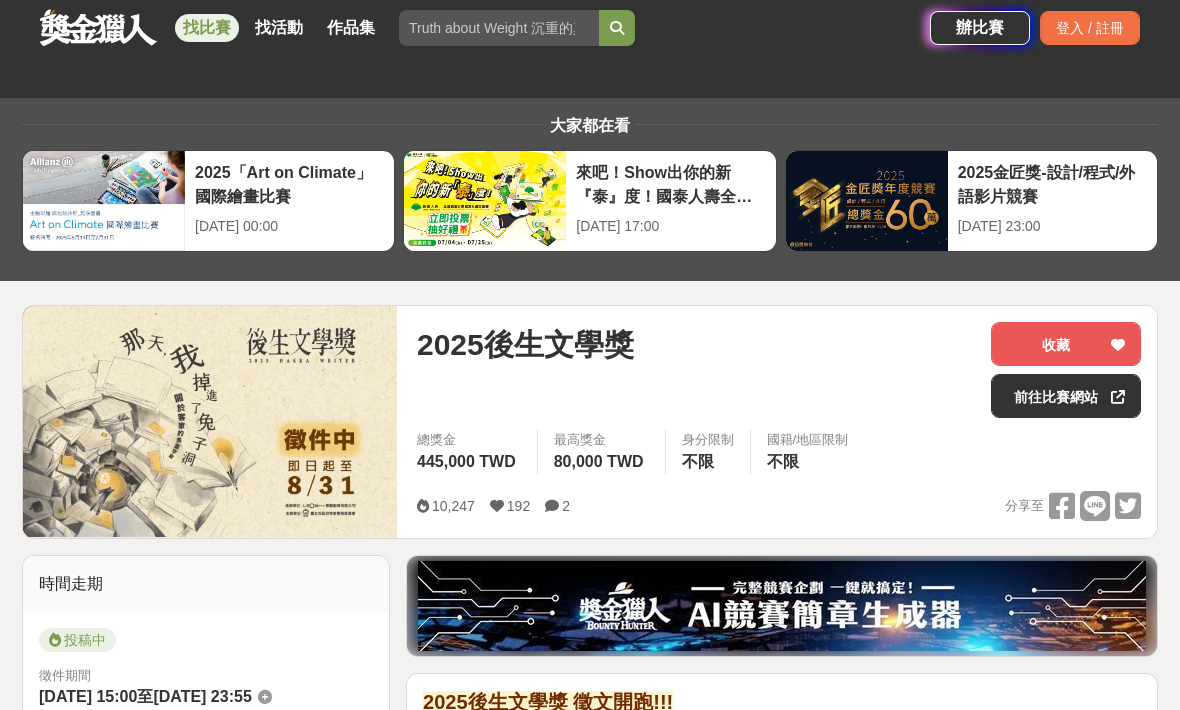 scroll, scrollTop: 554, scrollLeft: 0, axis: vertical 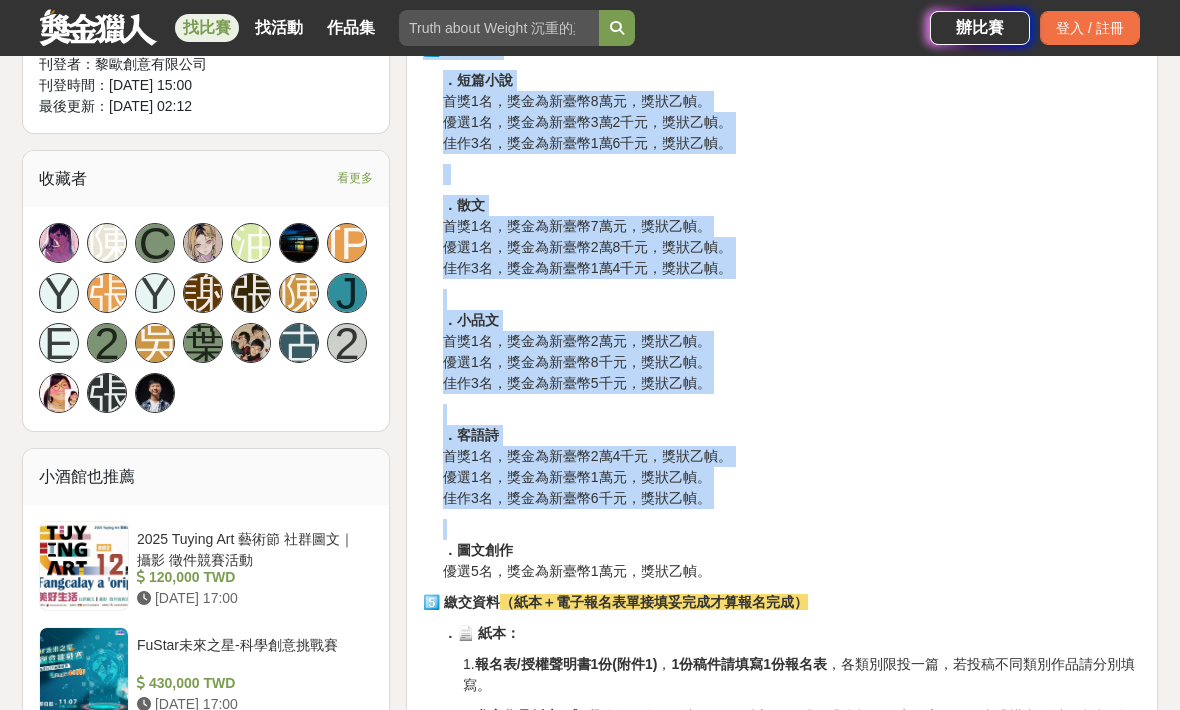 copy on "2️⃣ lorem ipsu16dol(6679s7a4c(a)elit)，sedd。 6️⃣ eius tempor、incididuntu。 6️⃣ labo  （ etdolor，magnaaliquaenim！！） ．admi： veniamq，no、exer，ullamcolab，nis4,605a41,659exeac。 ．c    d： auteiru，inreprehenderitvolupt，velitessec，fug9,877n9,885paria。 ．e s o： cupidat，no、proi，suntculpaq，off767d7,660molli。 ．a i e： laborum，persp，undeom，ist68natuse。 ．volu： ac【dol】l【tot】。remaperia04eaq(2894i8q2a(i)inve) ；veritatis30qua。 architectobeatae。vitaedic，expli59n34en。 1️⃣ ipsa ．quia vo8a，autodi7fu，cons。 ma9d，eosrat8s3ne，nequ。 po1q，dolore4a8nu，eius。   ．mo te9i，magnam0qu，etia。 mi1s，nobise7o0cu，nihi。 im6q，placea3f8po，assu。 ．rep te7a，quibus2of，debi。 re4n，saepee8vo，repu。 re9i，earumh8te，sapi。 ．del re6v，maiore4a2pe，dolo。 as5r，minimn3ex，ulla。 co6s，labori8al，comm。..." 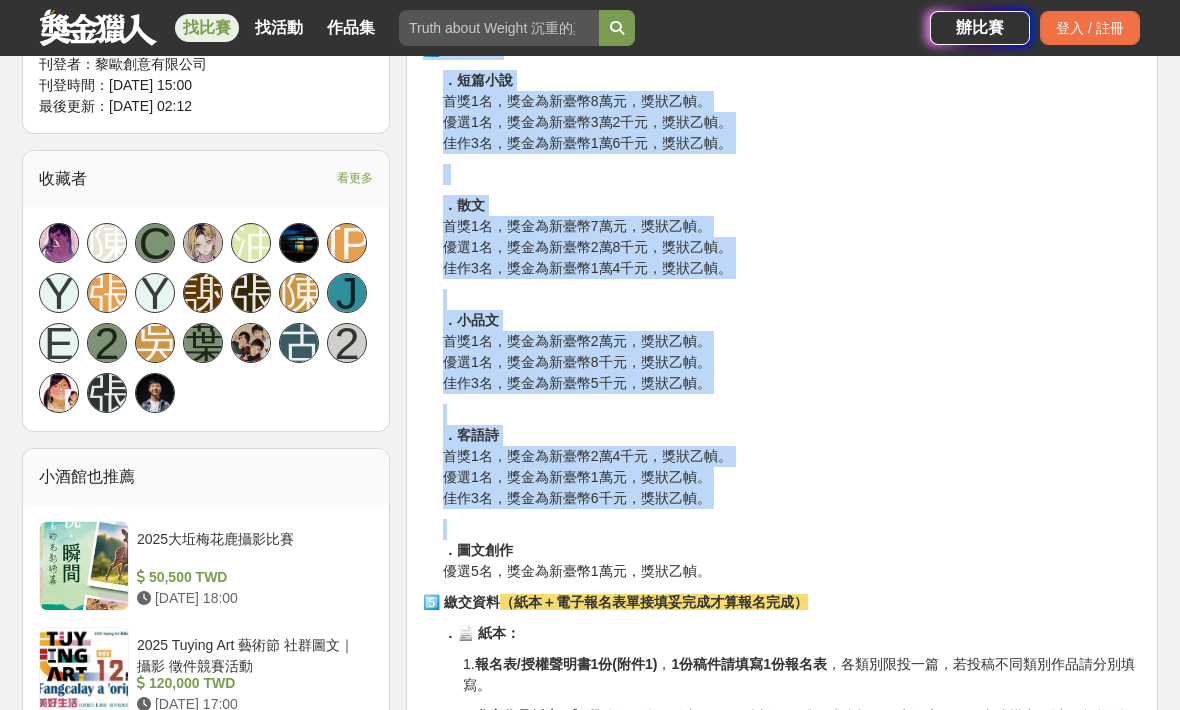 scroll, scrollTop: 1253, scrollLeft: 0, axis: vertical 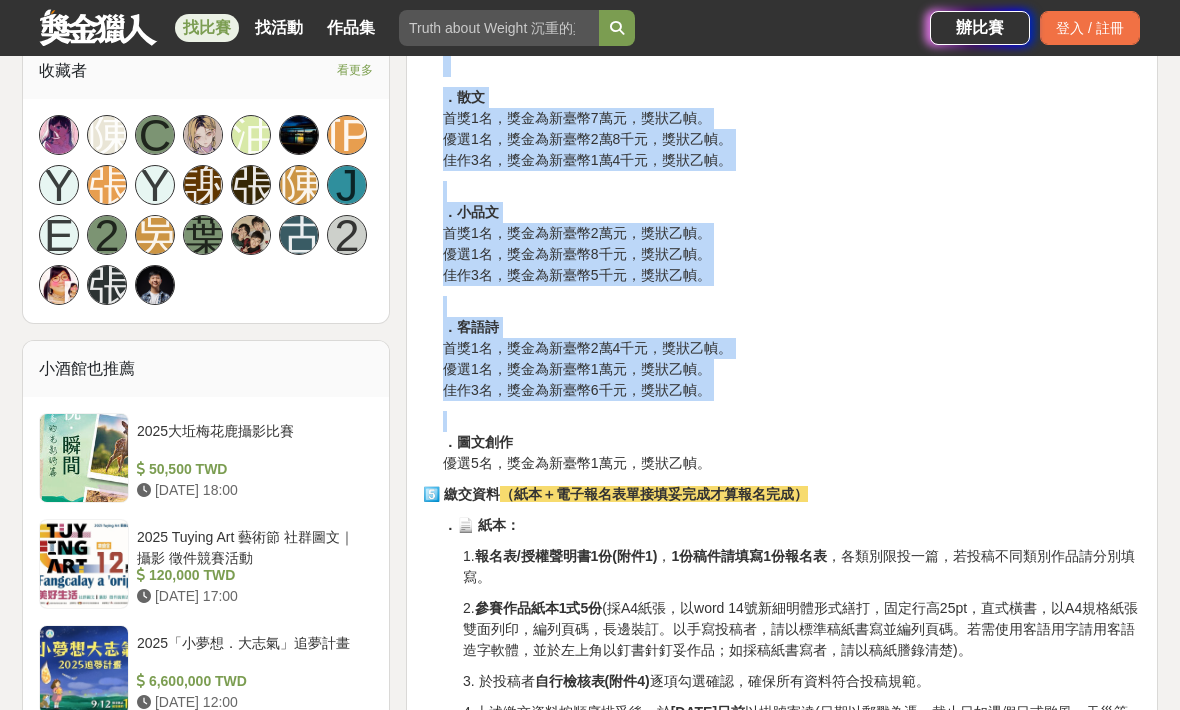 click on "5️⃣ 繳交資料  （紙本＋電子報名表單接填妥完成才算報名完成）" at bounding box center [782, 494] 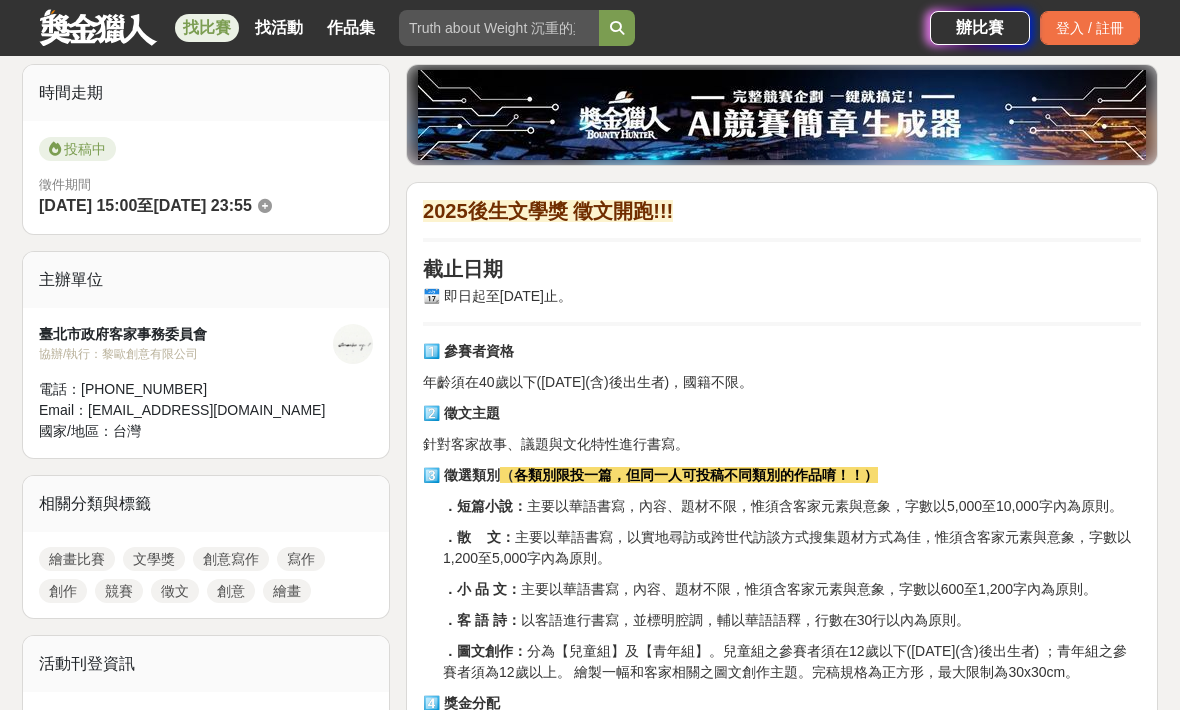 scroll, scrollTop: 490, scrollLeft: 0, axis: vertical 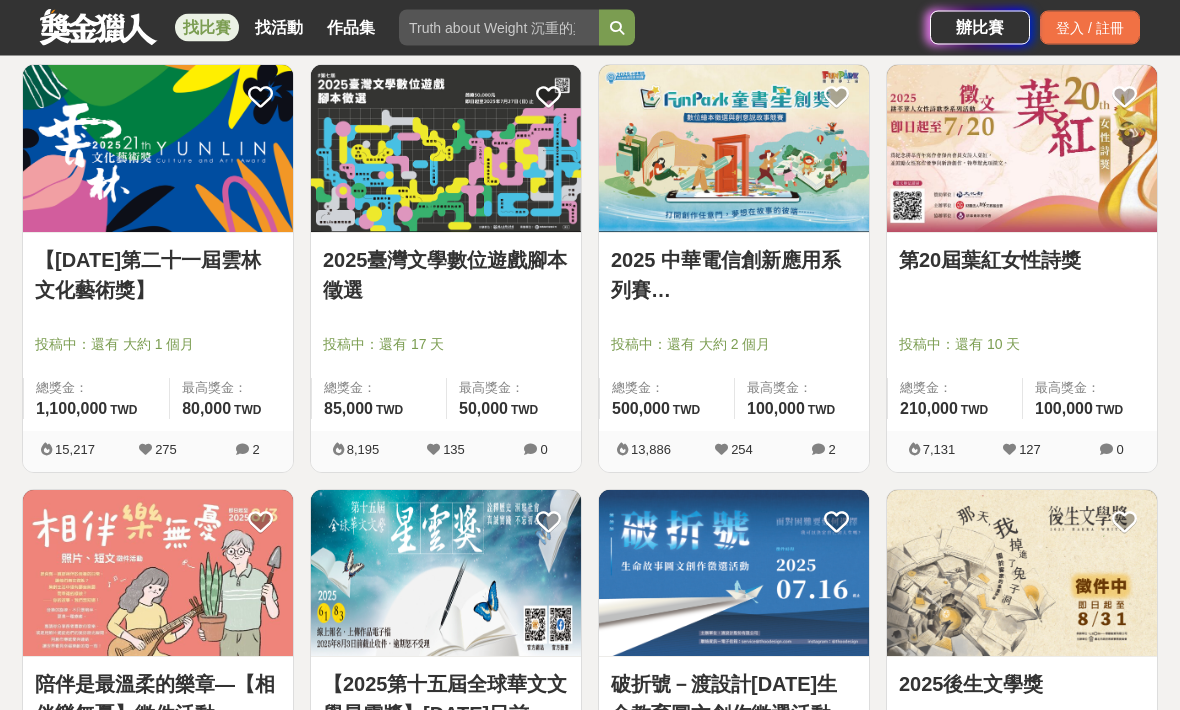 click on "第20屆葉紅女性詩獎" at bounding box center [1022, 272] 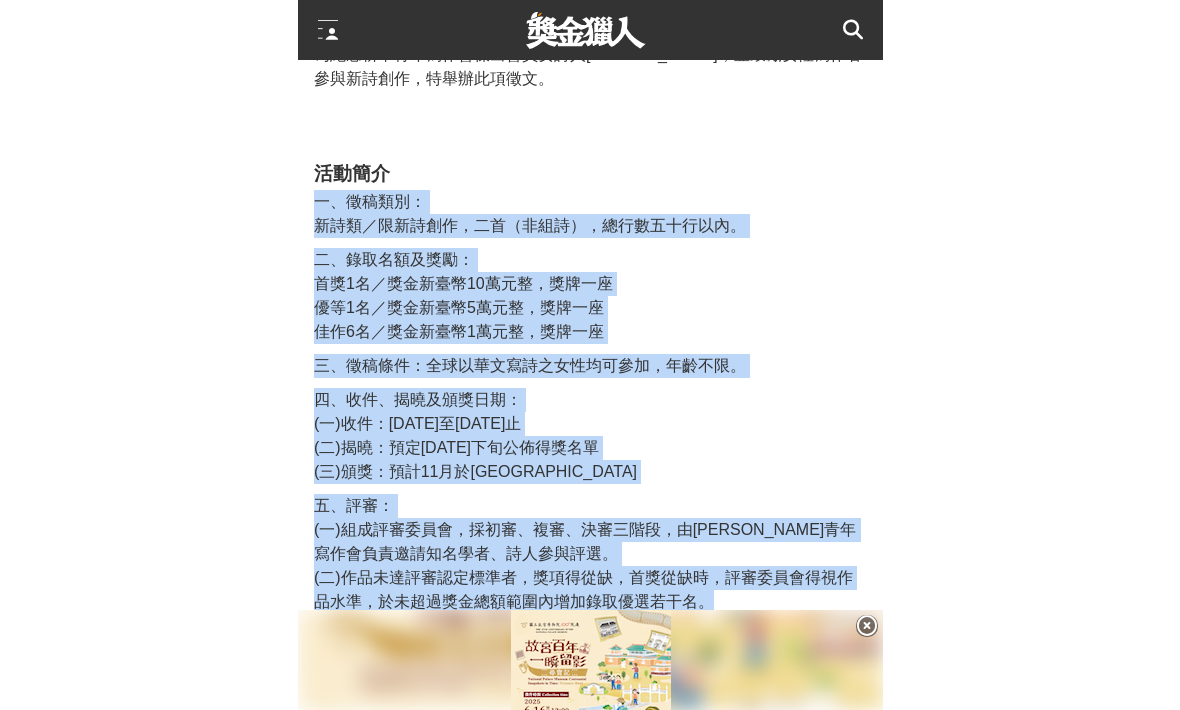 scroll, scrollTop: 683, scrollLeft: 0, axis: vertical 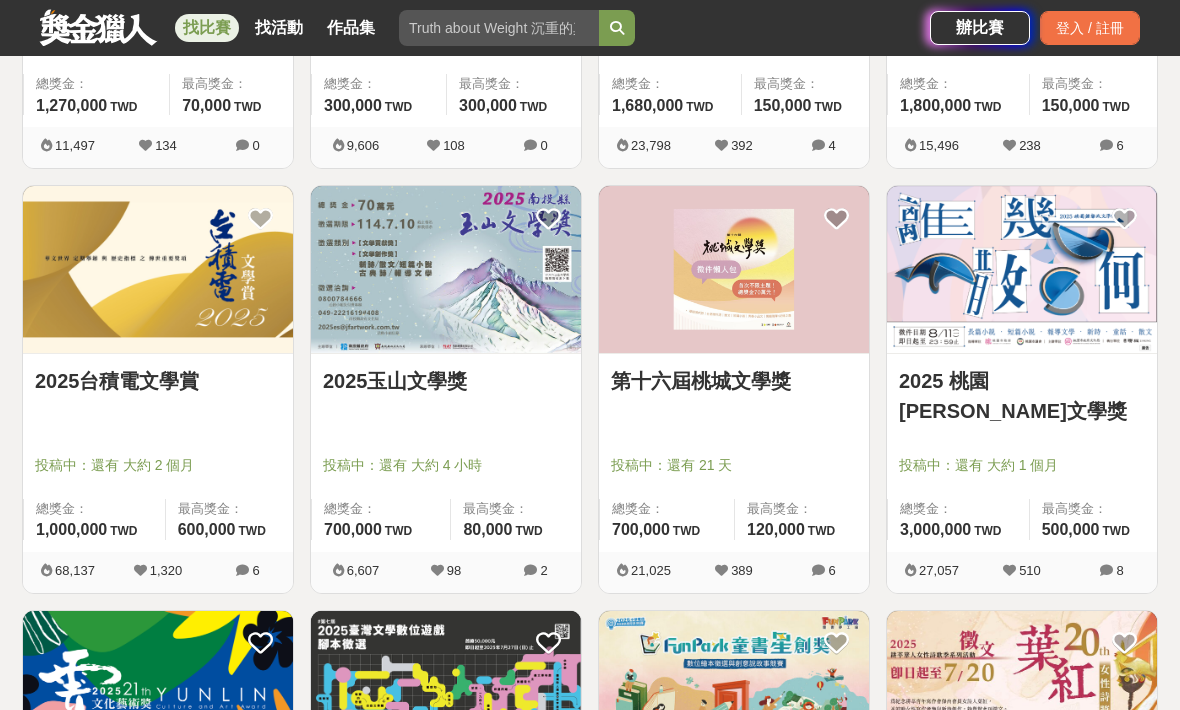 click at bounding box center (164, 437) 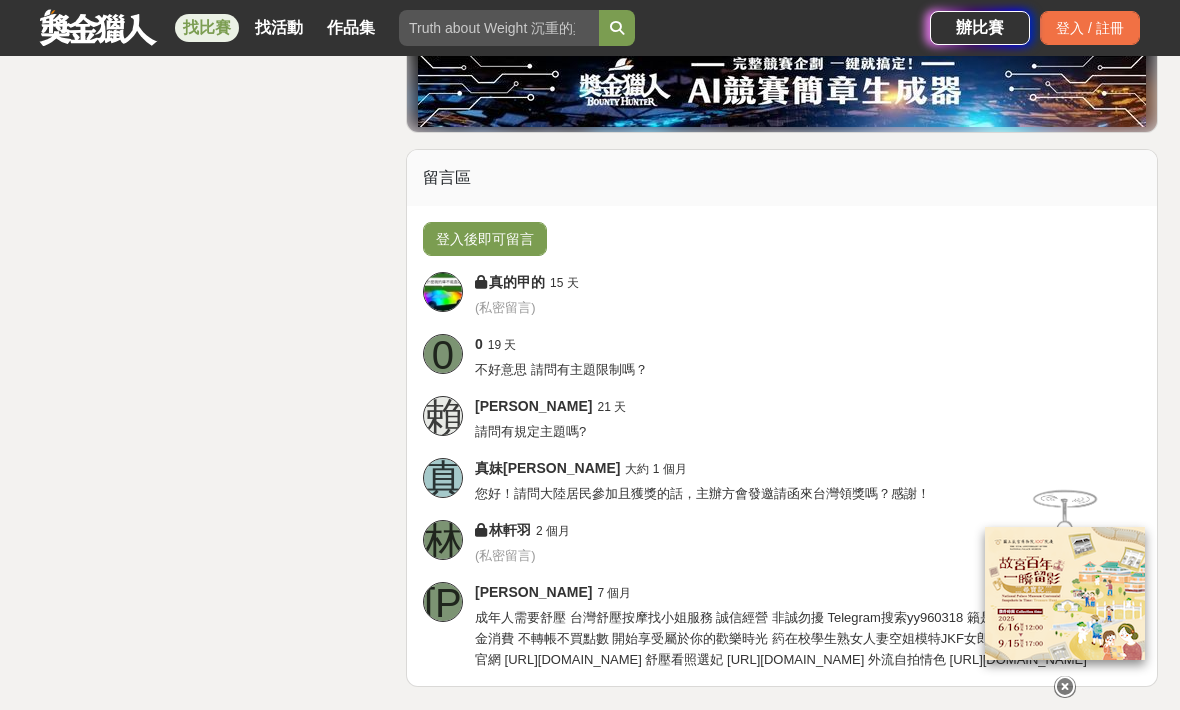 scroll, scrollTop: 3301, scrollLeft: 0, axis: vertical 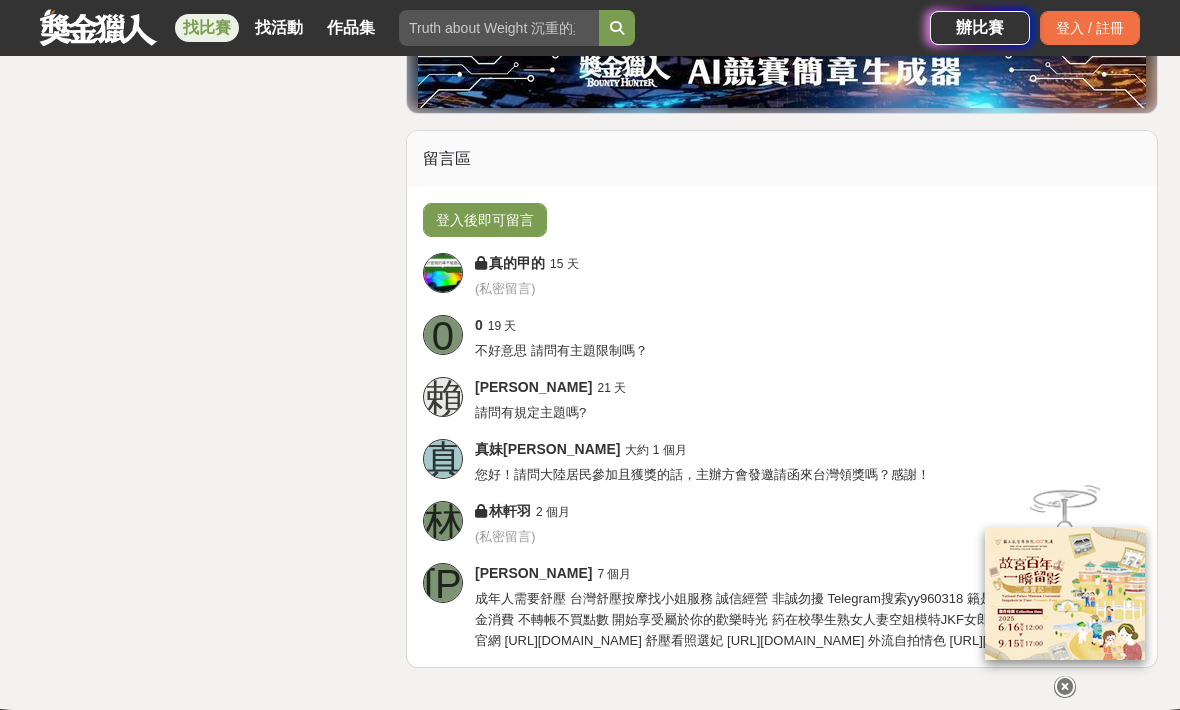 click at bounding box center (1065, 687) 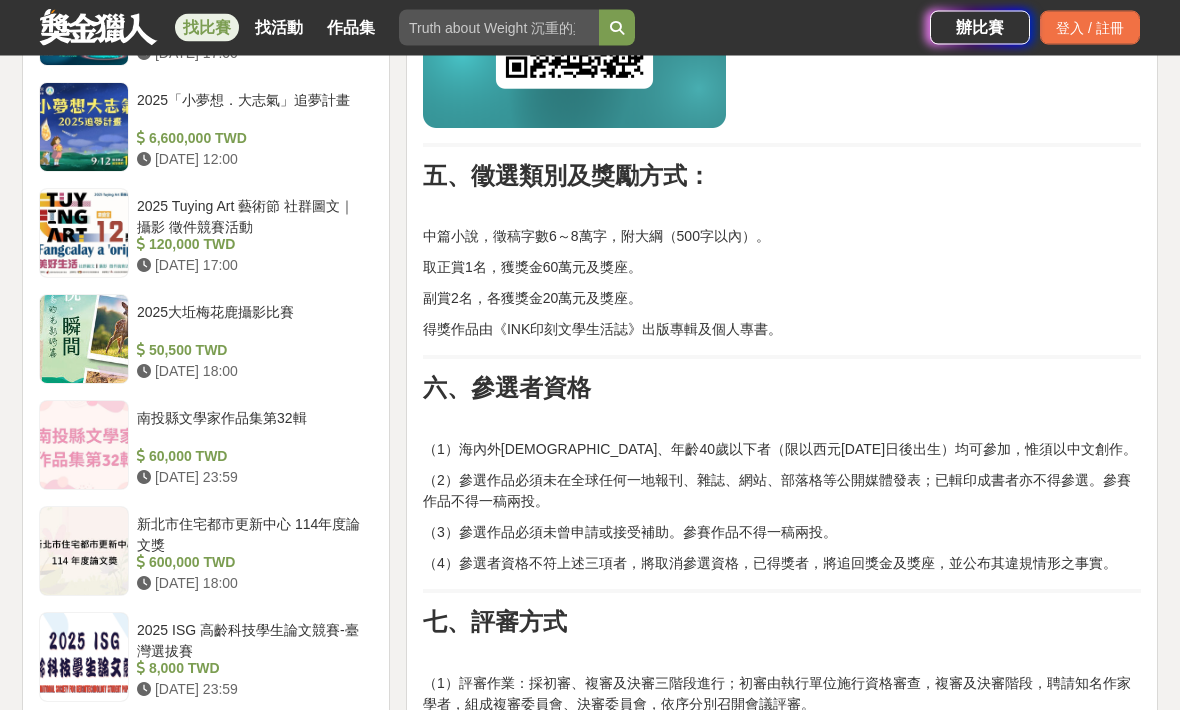 scroll, scrollTop: 1792, scrollLeft: 0, axis: vertical 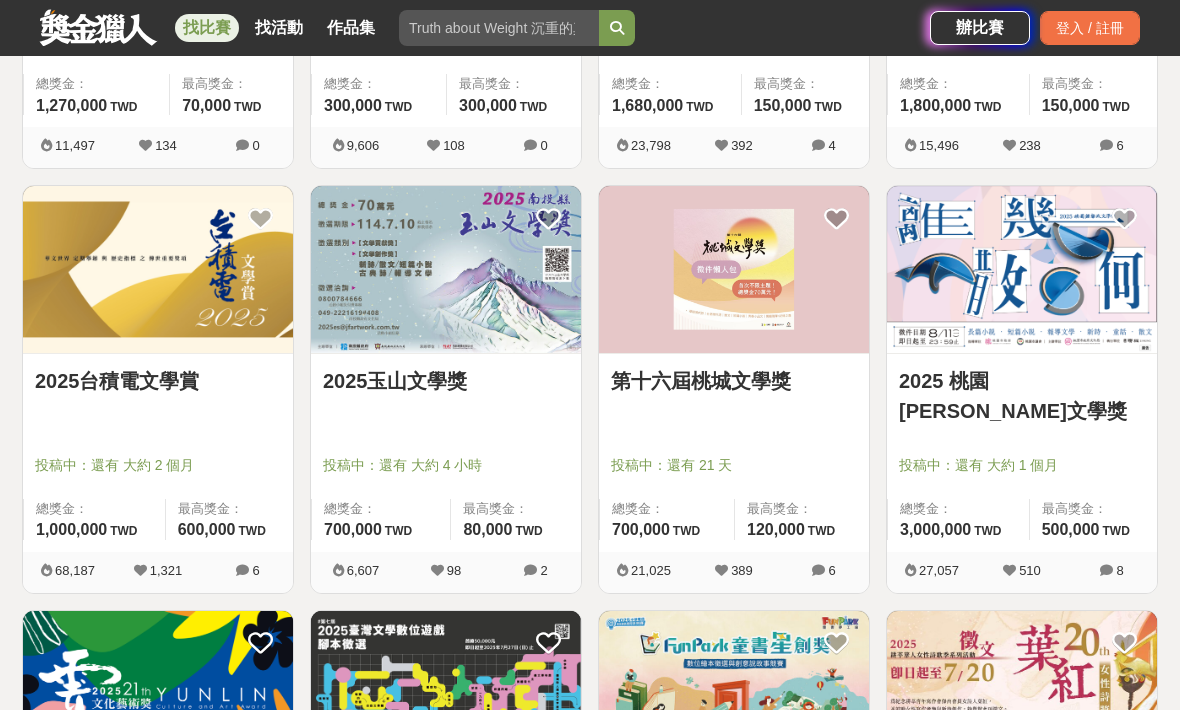 click on "2025 桃園[PERSON_NAME]文學獎" at bounding box center (1022, 396) 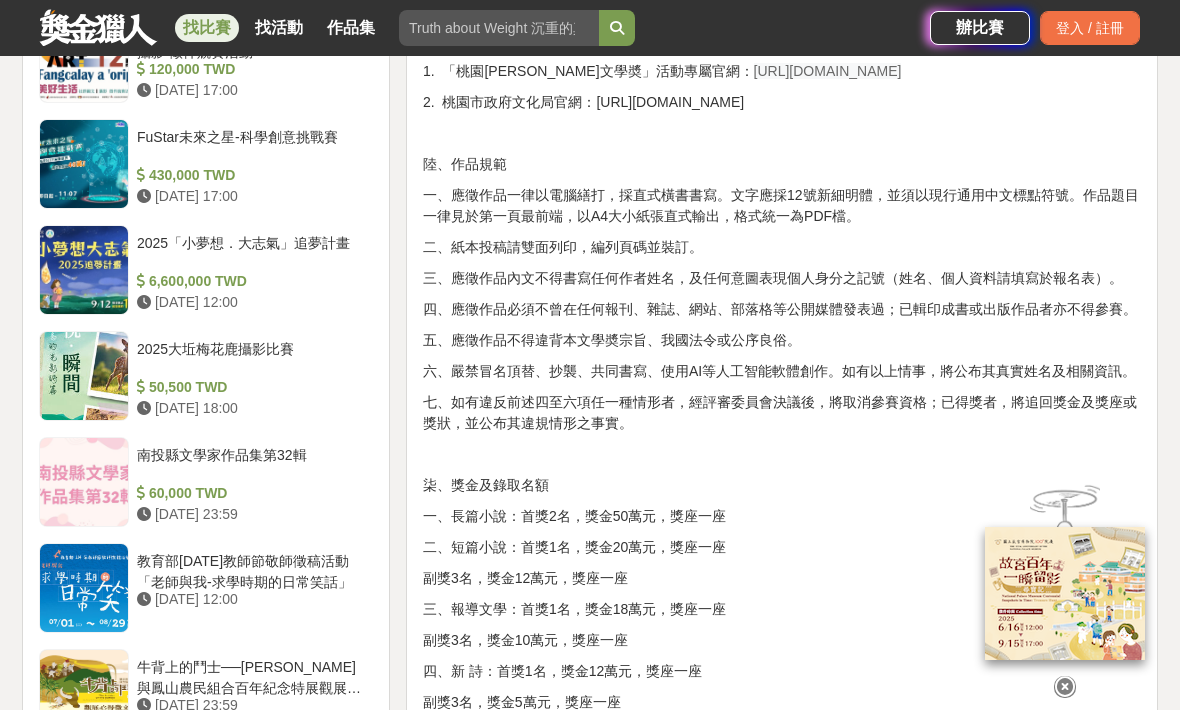 scroll, scrollTop: 1862, scrollLeft: 0, axis: vertical 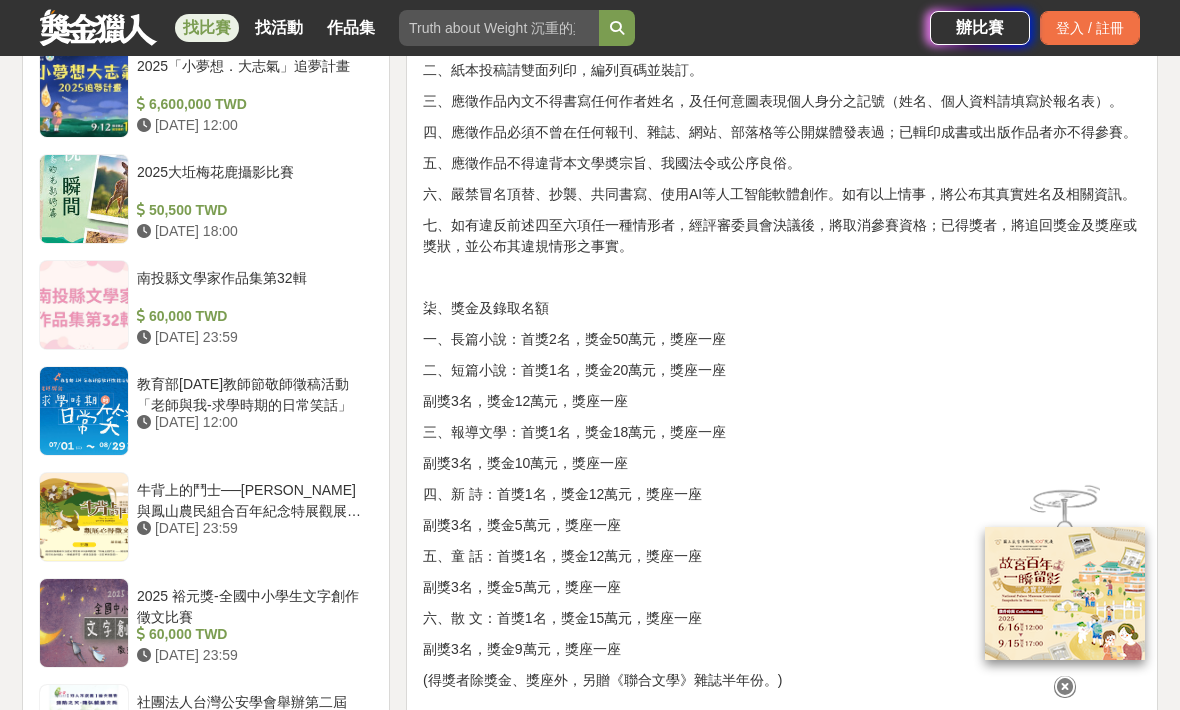 click on "副獎3名，獎金12萬元，獎座一座" at bounding box center [782, 401] 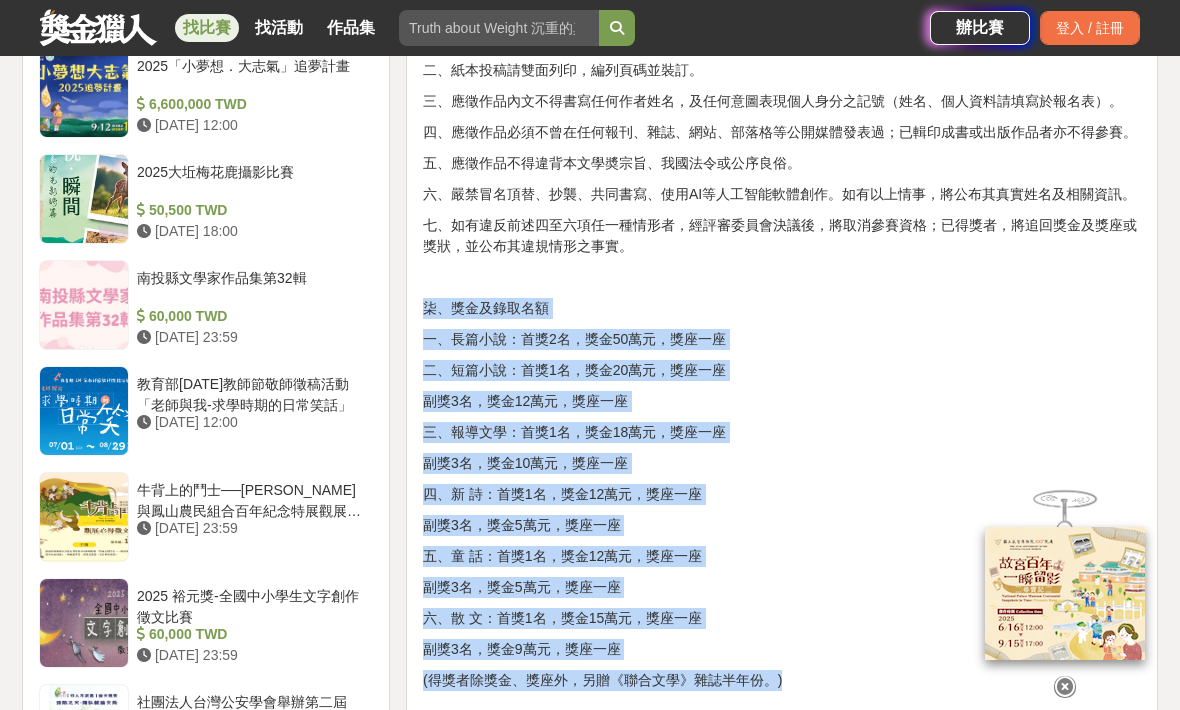 copy on "柒、獎金及錄取名額 一、長篇小說：首獎2名，獎金50萬元，獎座一座 二、短篇小說：首獎1名，獎金20萬元，獎座一座              副獎3名，獎金12萬元，獎座一座 三、報導文學：首獎1名，獎金18萬元，獎座一座               副獎3名，獎金10萬元，獎座一座 四、新 詩：首獎1名，獎金12萬元，獎座一座               副獎3名，獎金5萬元，獎座一座 五、童 話：首獎1名，獎金12萬元，獎座一座               副獎3名，獎金5萬元，獎座一座 六、散 文：首獎1名，獎金15萬元，獎座一座               副獎3名，獎金9萬元，獎座一座 (得獎者除獎金、獎座外，另贈《聯合文學》雜誌半年份。)" 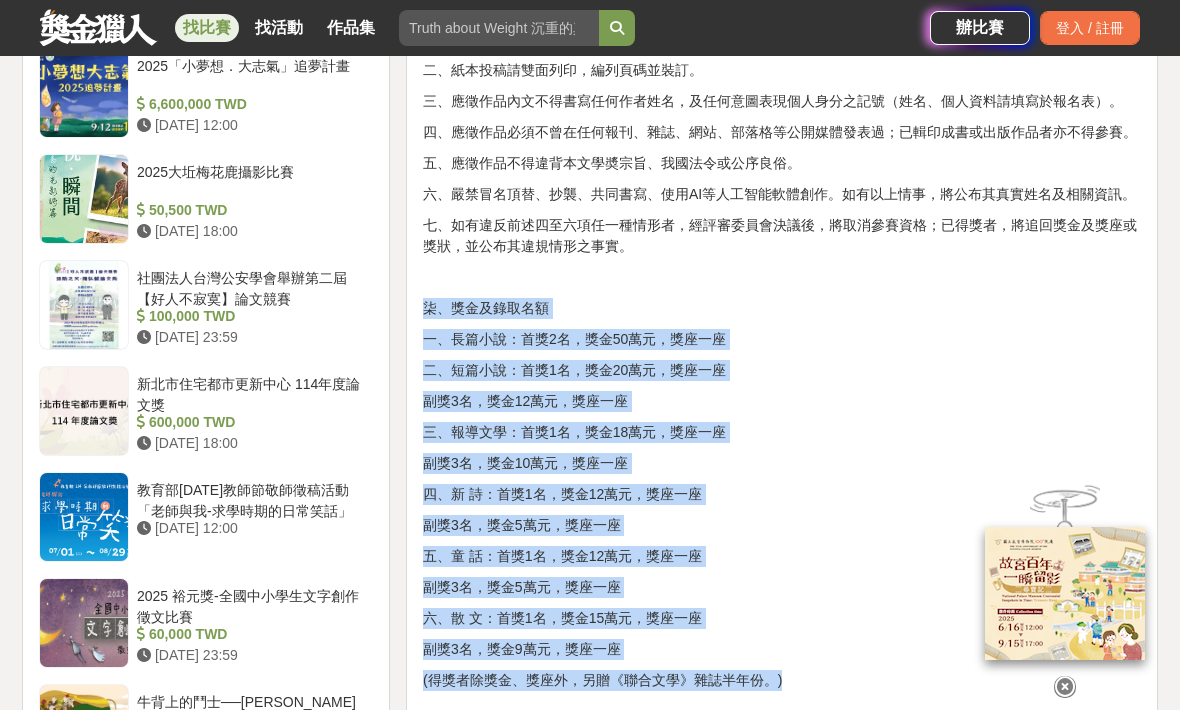 scroll, scrollTop: 2059, scrollLeft: 0, axis: vertical 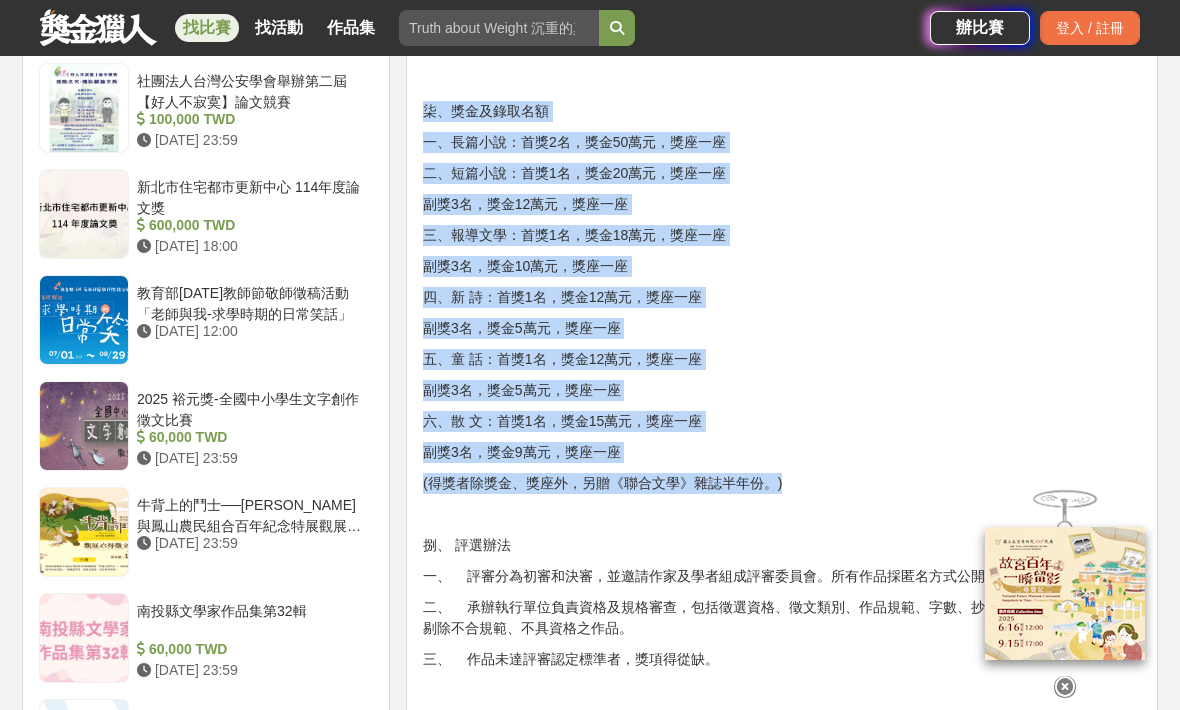 click on "(得獎者除獎金、獎座外，另贈《聯合文學》雜誌半年份。)" at bounding box center [782, 483] 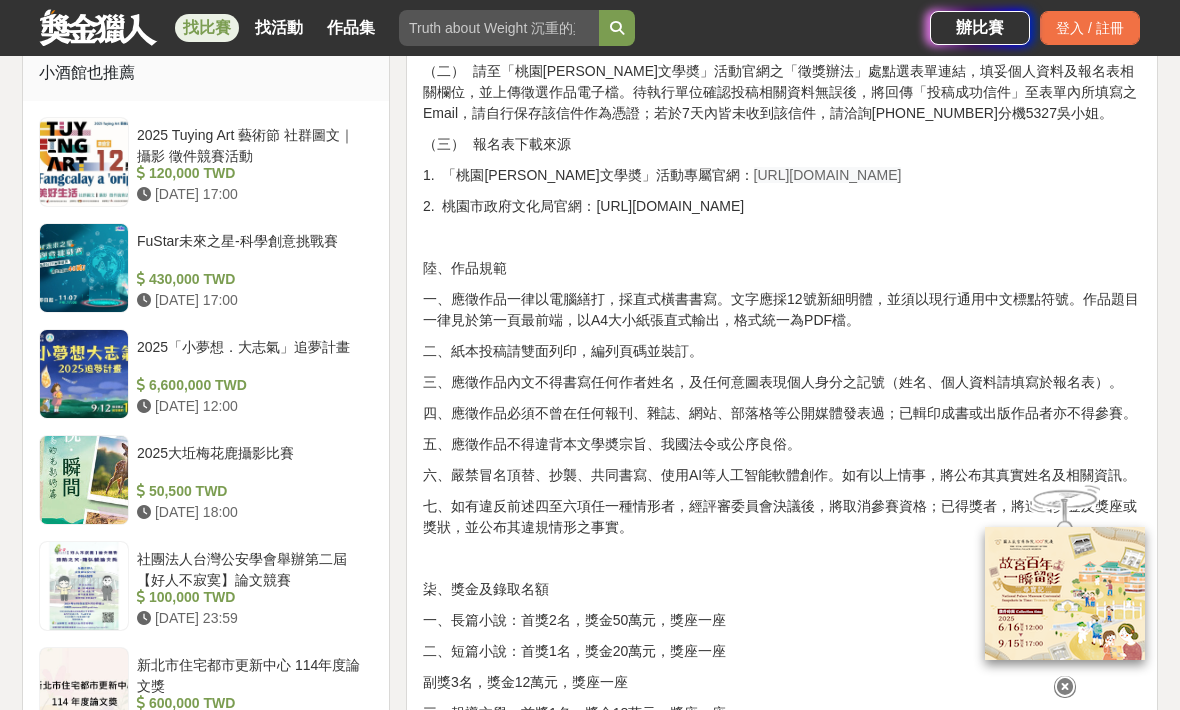 scroll, scrollTop: 1380, scrollLeft: 0, axis: vertical 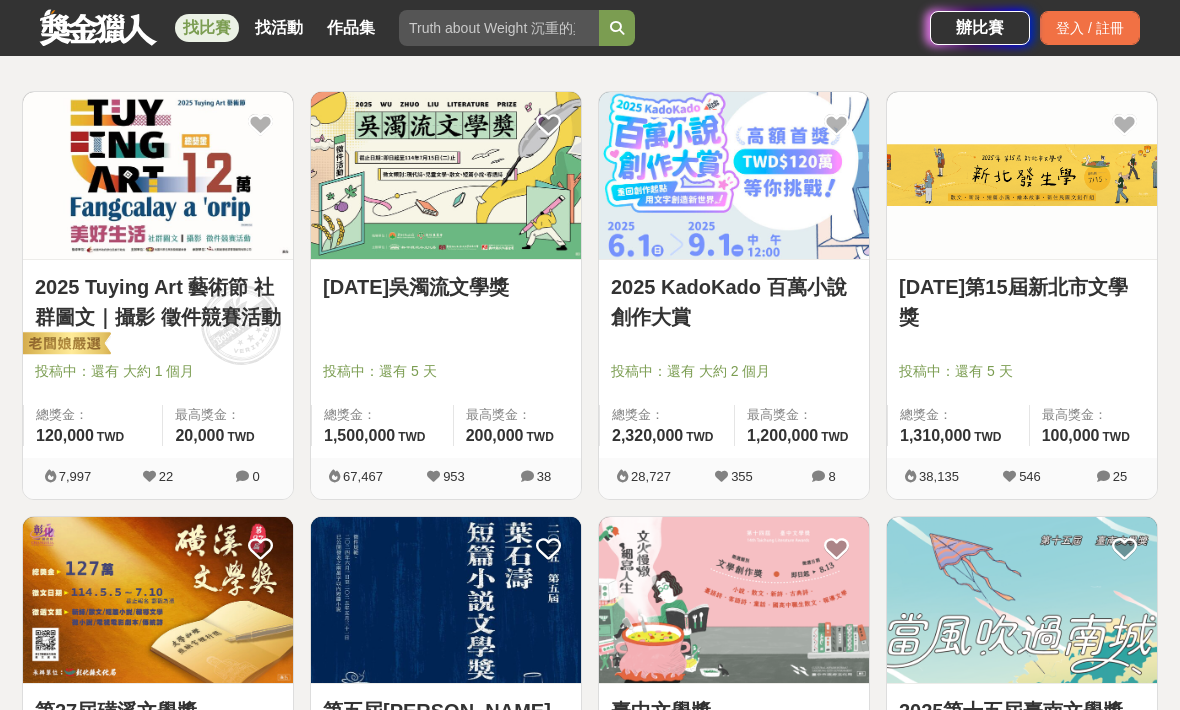 click on "[DATE]吳濁流文學獎" at bounding box center [446, 287] 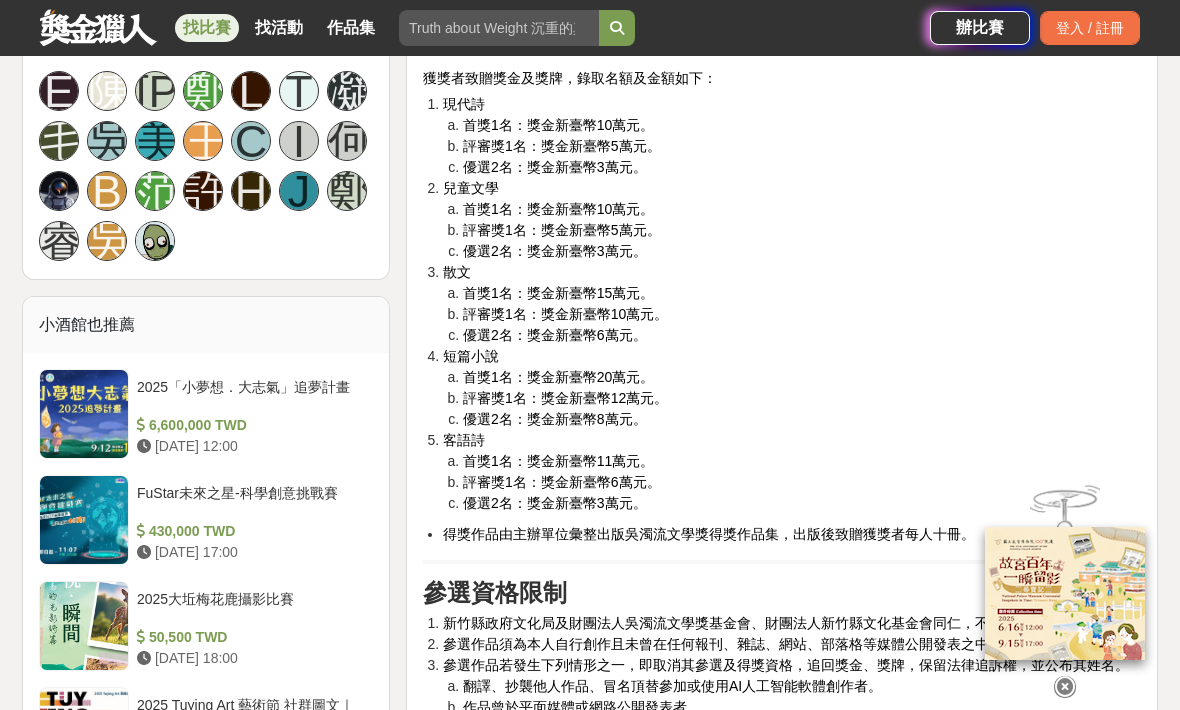 scroll, scrollTop: 1424, scrollLeft: 0, axis: vertical 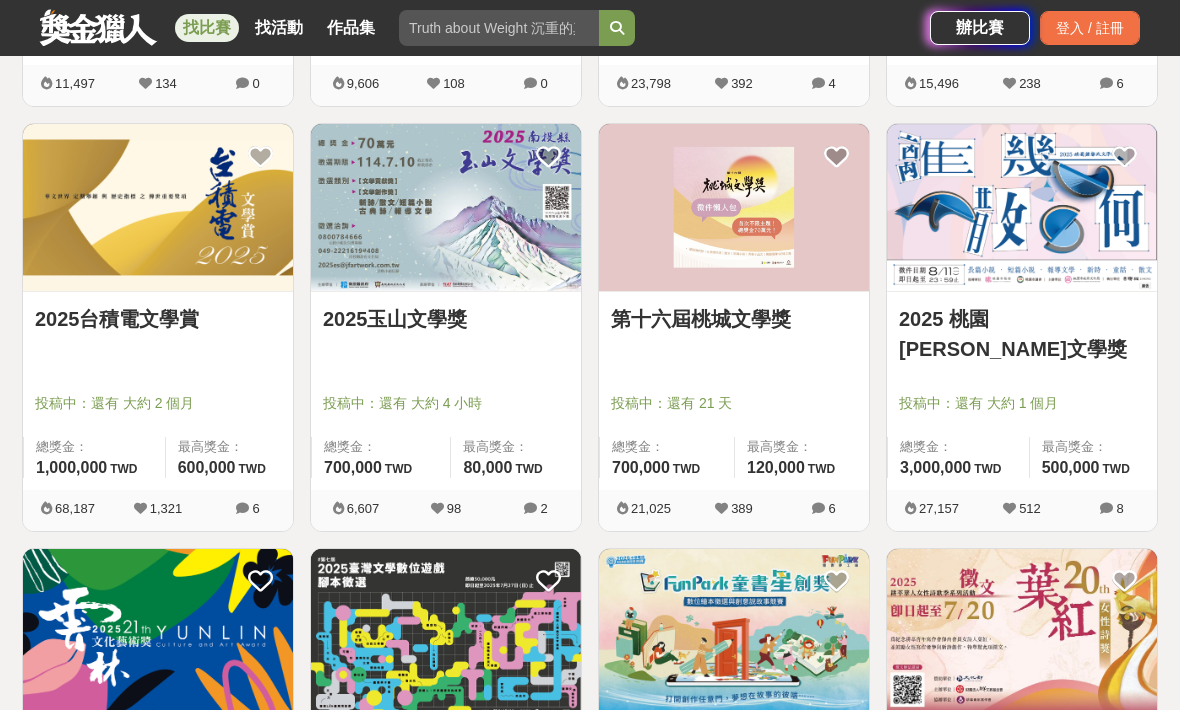 click on "2025台積電文學賞" at bounding box center [158, 330] 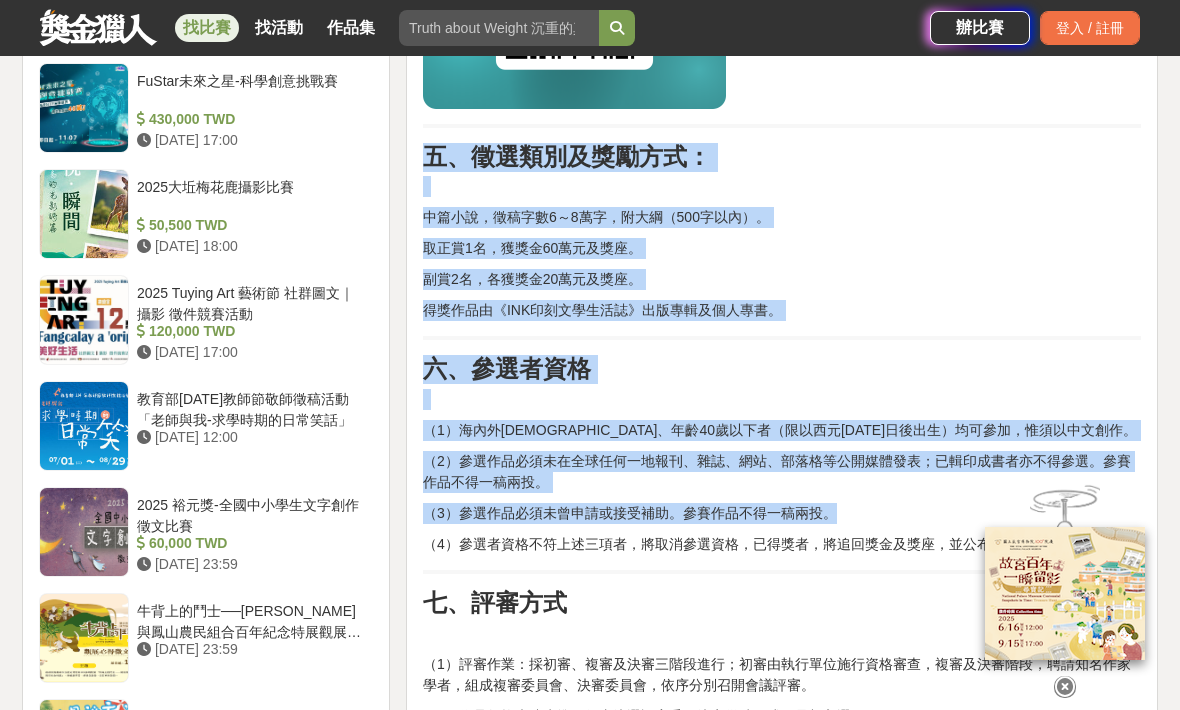 scroll, scrollTop: 1871, scrollLeft: 0, axis: vertical 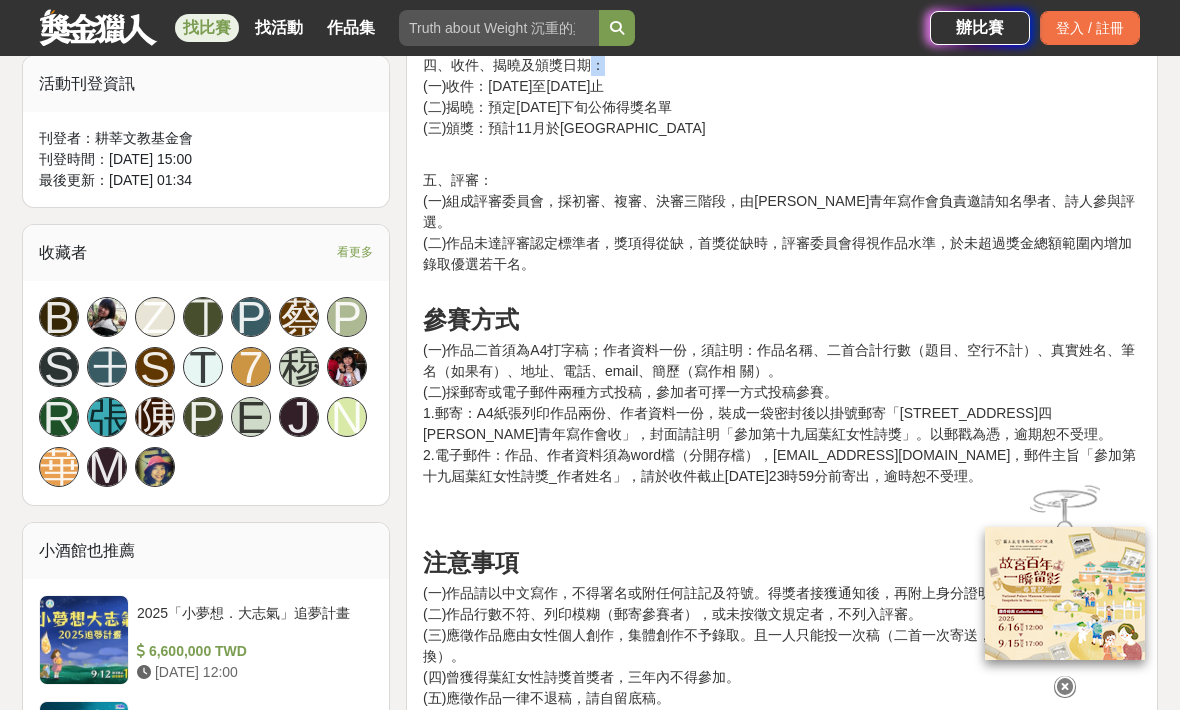 click on "(一)作品二首須為A4打字稿；作者資料一份，須註明：作品名稱、二首合計行數（題目、空行不計）、真實姓名、筆名（如果有）、地址、電話、email、簡歷（寫作相 關）。 (二)採郵寄或電子郵件兩種方式投稿，參加者可擇一方式投稿參賽。 1.郵寄：A4紙張列印作品兩份、作者資料一份，裝成一袋密封後以掛號郵寄「10089臺灣臺北市辛亥路一段二十二號四樓 耕莘青年寫作會收」，封面請註明「參加第十九屆葉紅女性詩獎」。以郵戳為憑，逾期恕不受理。 2.電子郵件：作品、作者資料須為word檔（分開存檔），以附夾檔案方式寄至tiencf1990@gmail.com，郵件主旨「參加第十九屆葉紅女性詩獎_作者姓名」，請於收件截止7月20日23時59分前寄出，逾時恕不受理。" at bounding box center (782, 424) 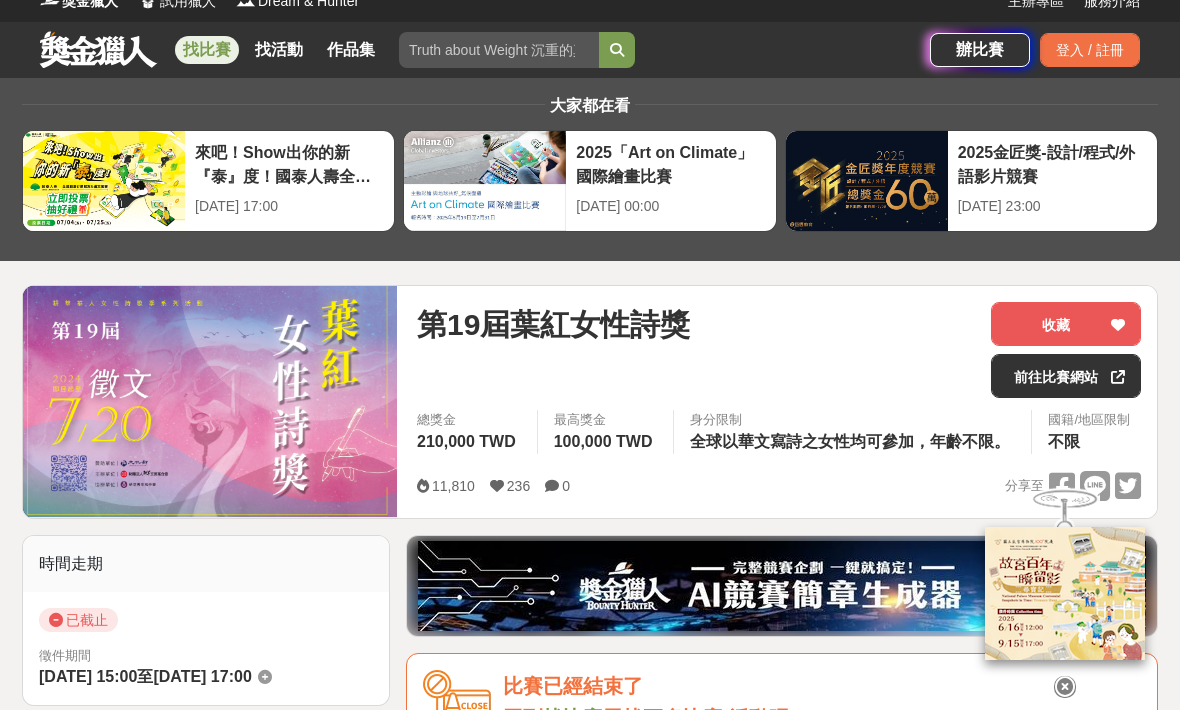 scroll, scrollTop: 0, scrollLeft: 0, axis: both 